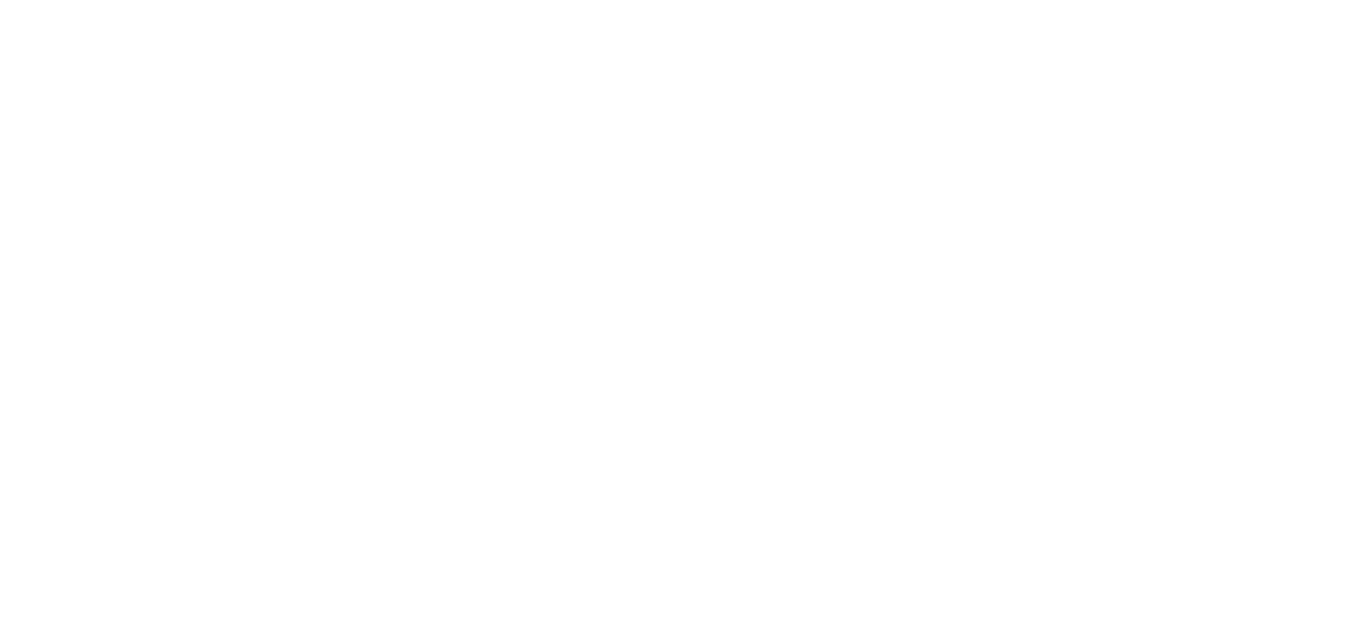 scroll, scrollTop: 0, scrollLeft: 0, axis: both 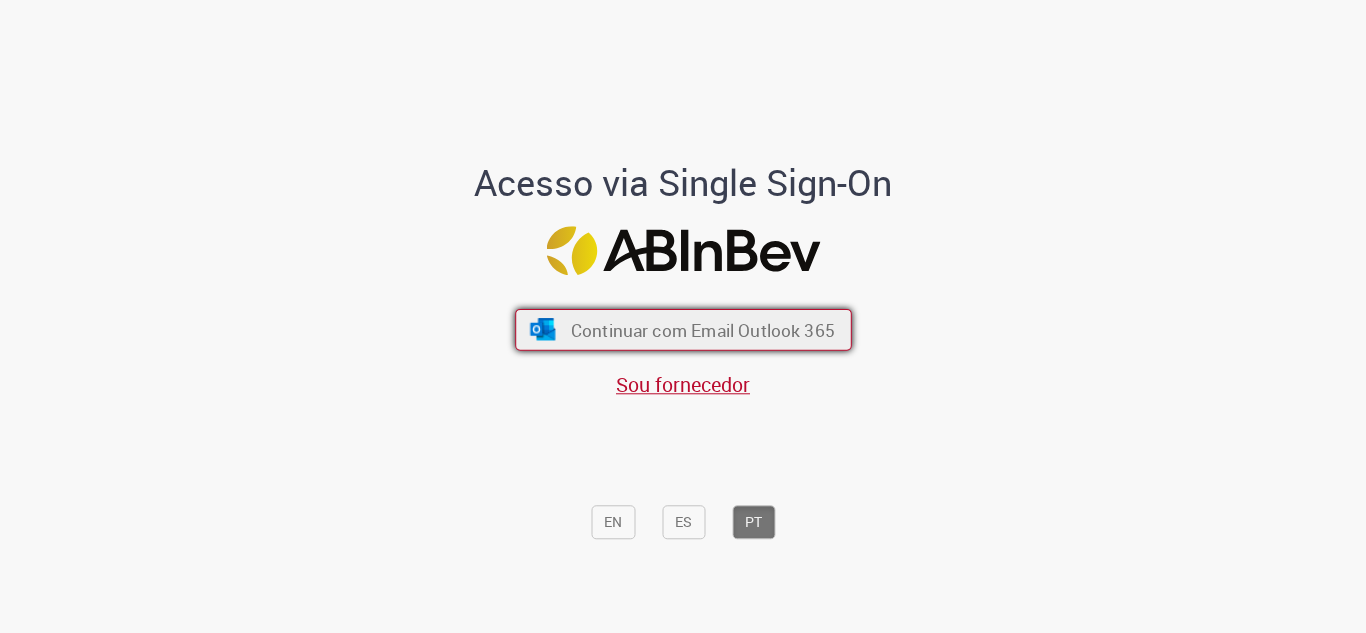 click on "Continuar com Email Outlook 365" at bounding box center (702, 329) 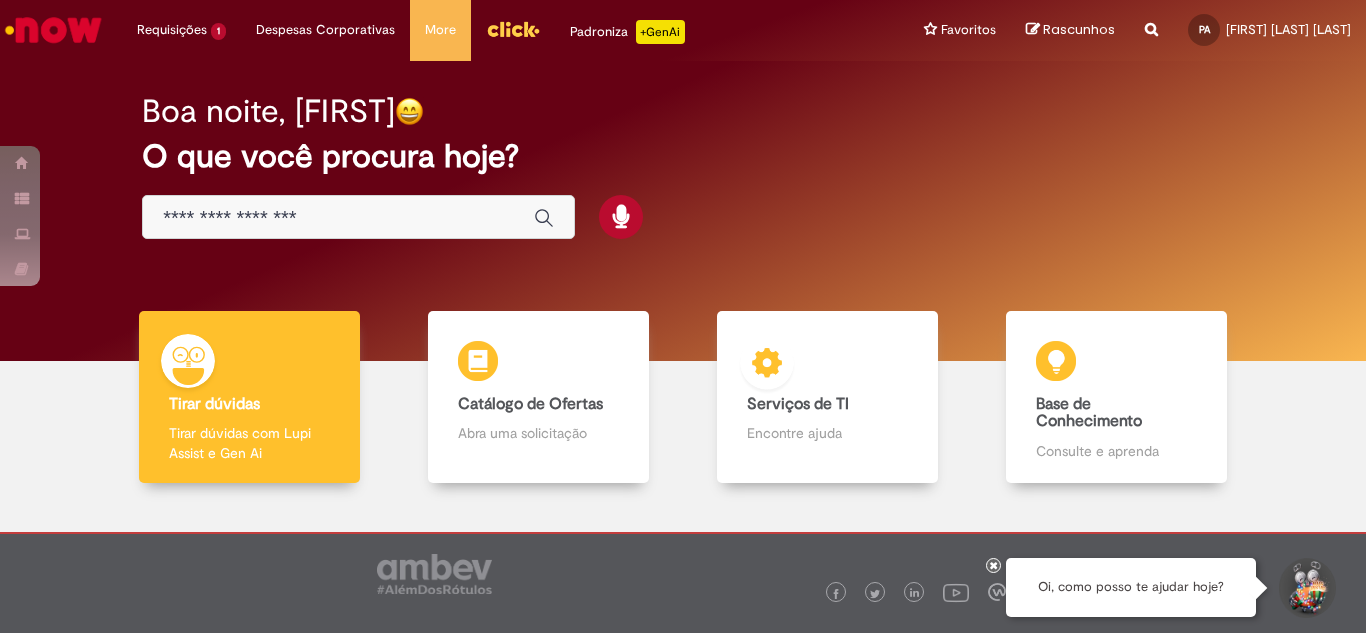 scroll, scrollTop: 0, scrollLeft: 0, axis: both 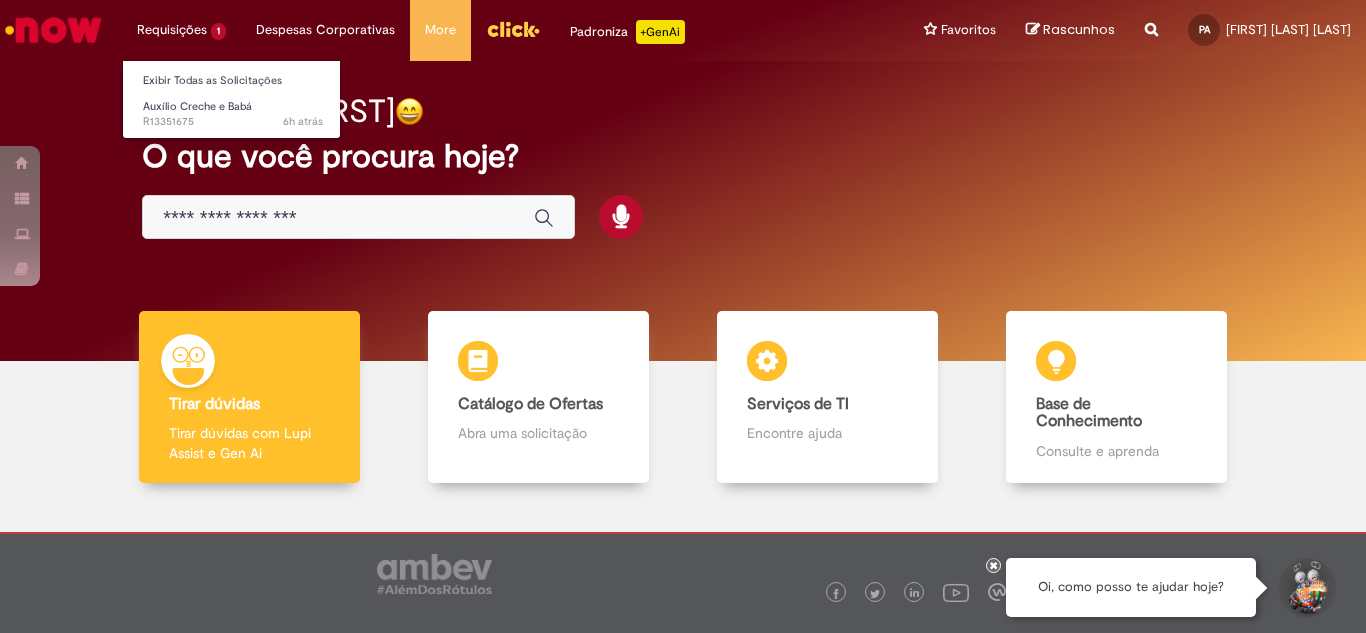 click on "Requisições   1
Exibir Todas as Solicitações
Auxílio Creche e Babá
6h atrás 6 horas atrás  R[NUMBER]" at bounding box center (181, 30) 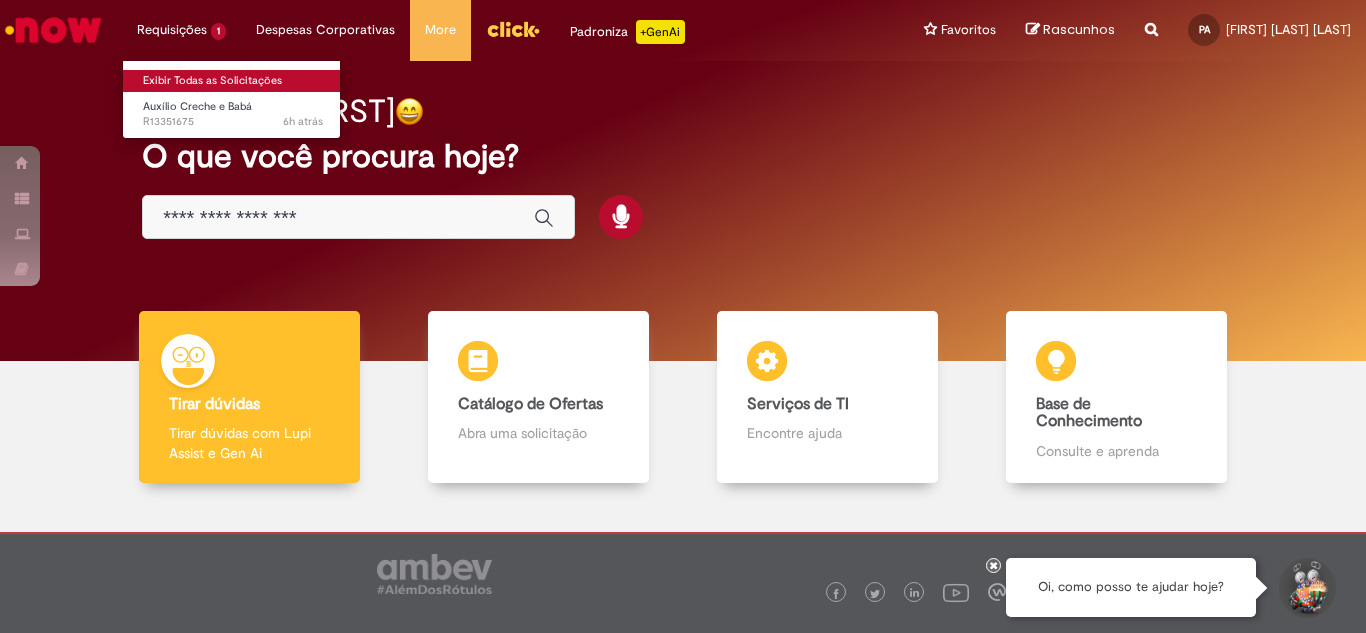 click on "Exibir Todas as Solicitações" at bounding box center (233, 81) 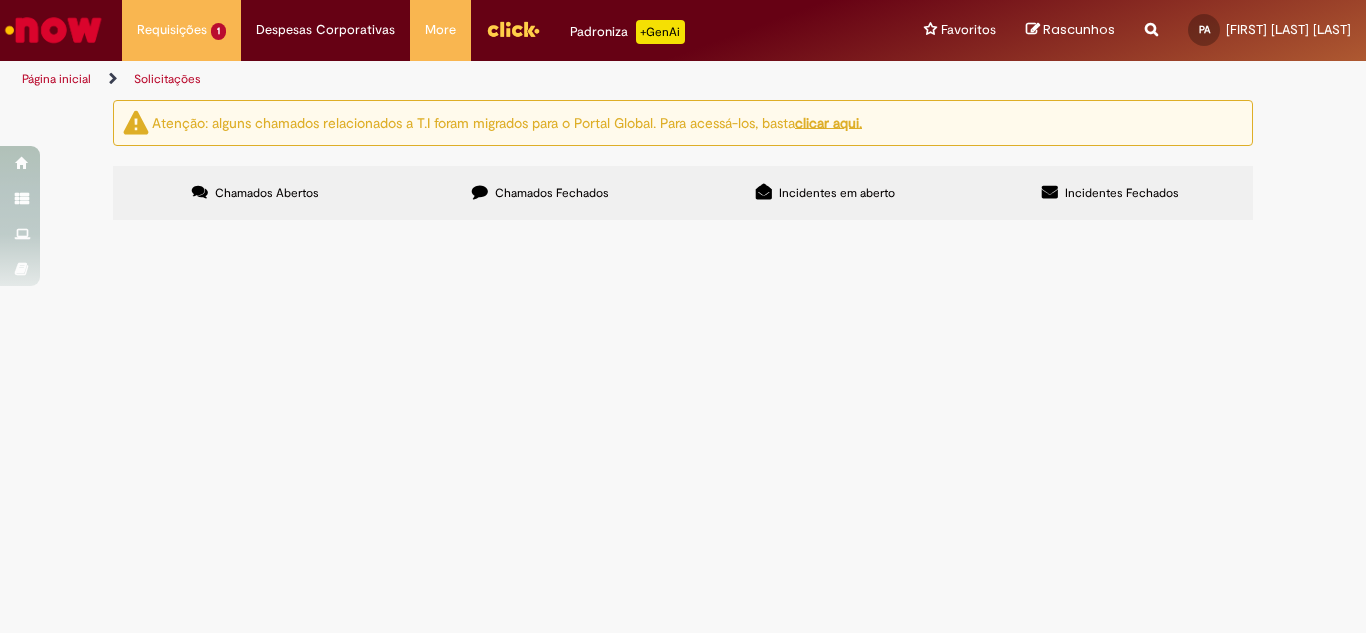 click on "Chamados Fechados" at bounding box center [552, 193] 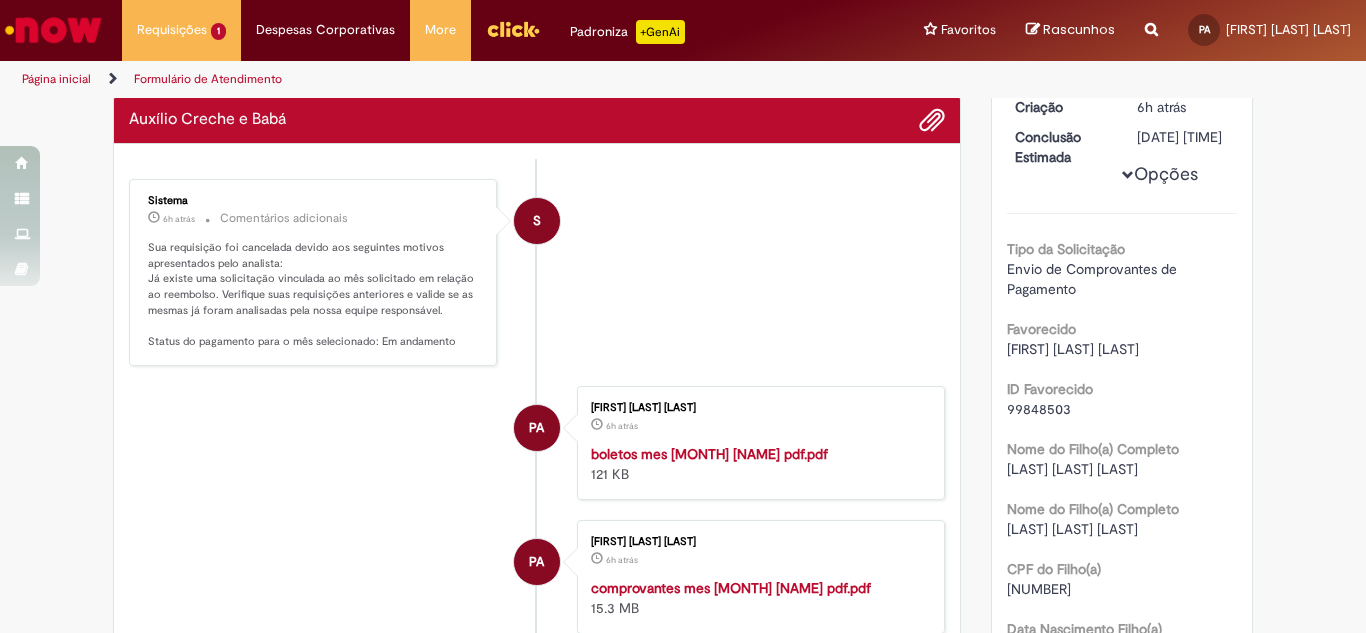 scroll, scrollTop: 0, scrollLeft: 0, axis: both 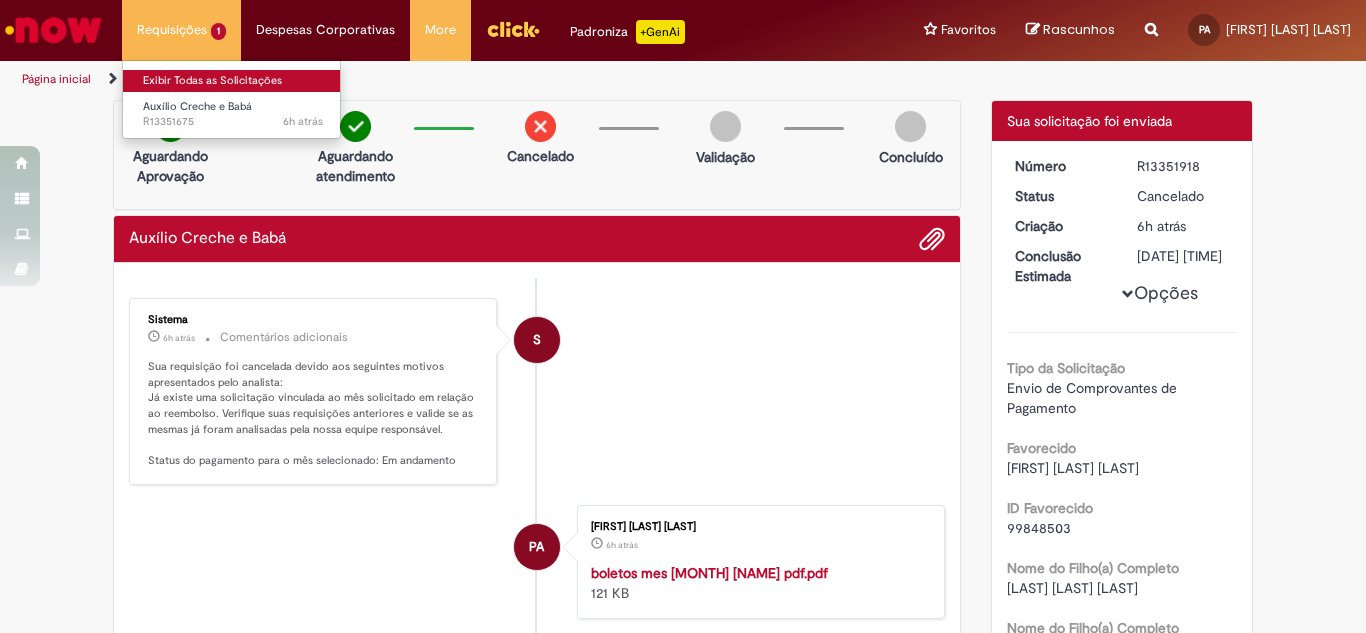 click on "Exibir Todas as Solicitações" at bounding box center (233, 81) 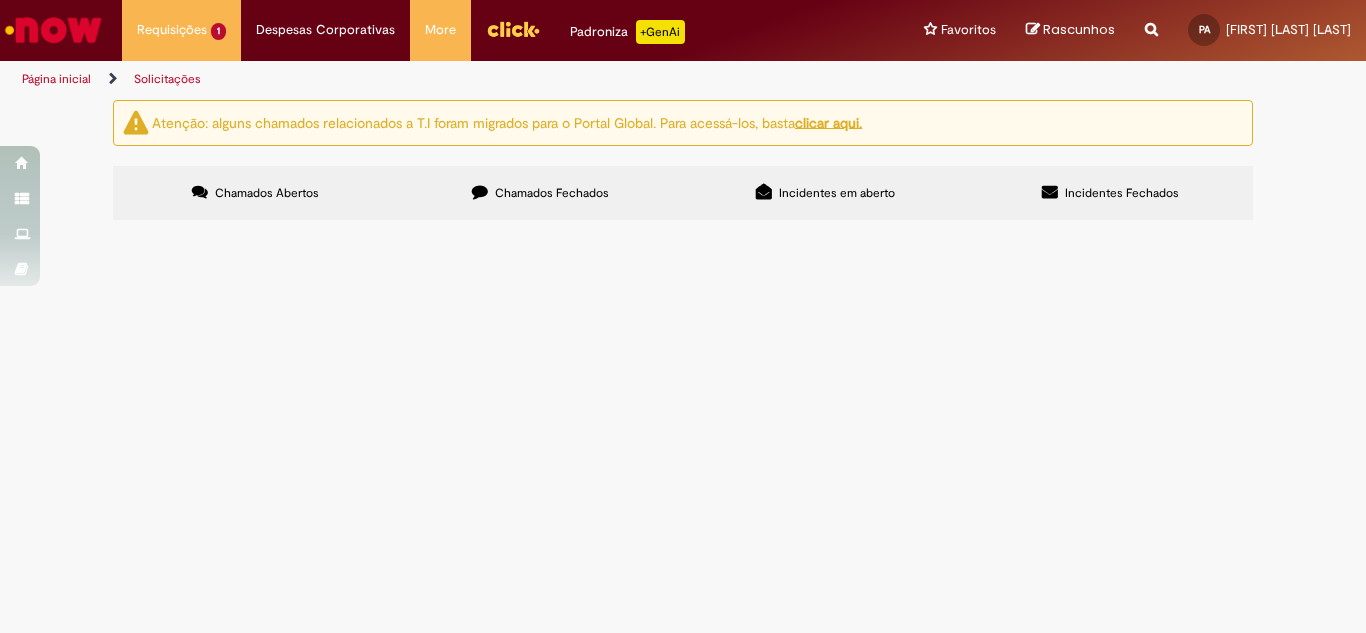 click on "Ótima tarde!!
Tive um problema na plataforma e, por isso, não consegui enviar os comprovantes dentro do prazo. Assim que o sistema voltou a funcionar, o prazo já havia expirado. Conforme fui orientada, segue, em anexo, o comprovante referente ao mês de [MONTH].
Qualquer dúvida estou à disposição." at bounding box center [0, 0] 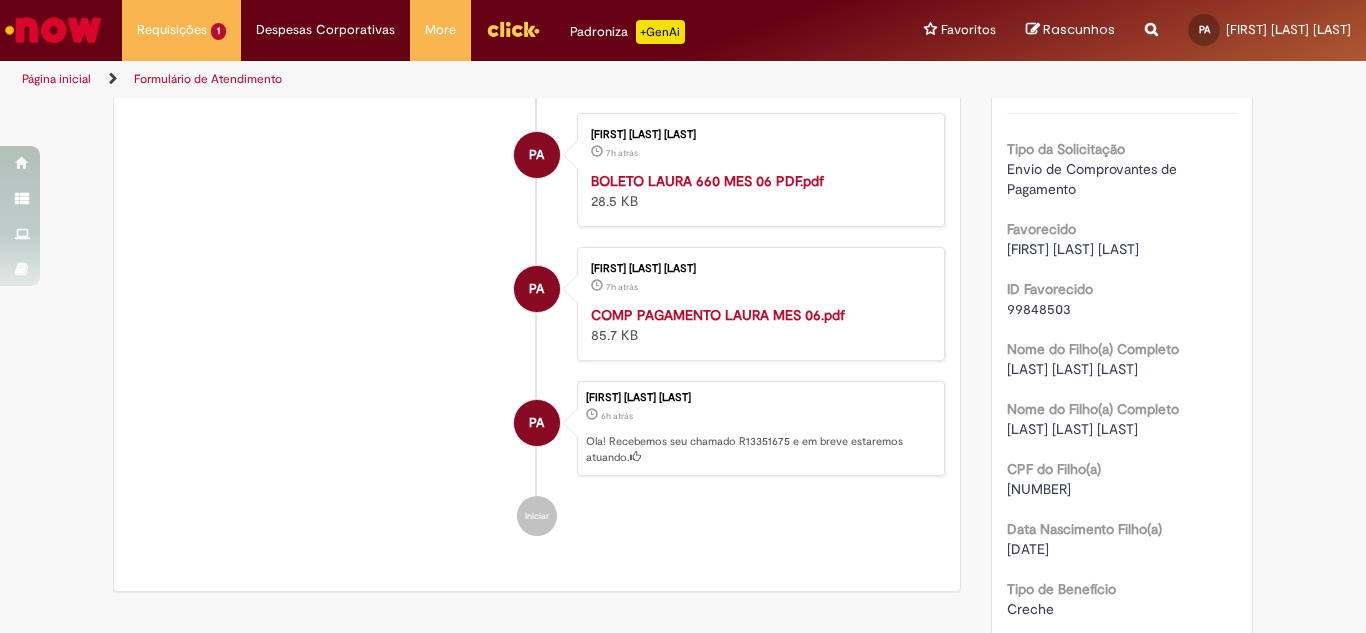 scroll, scrollTop: 0, scrollLeft: 0, axis: both 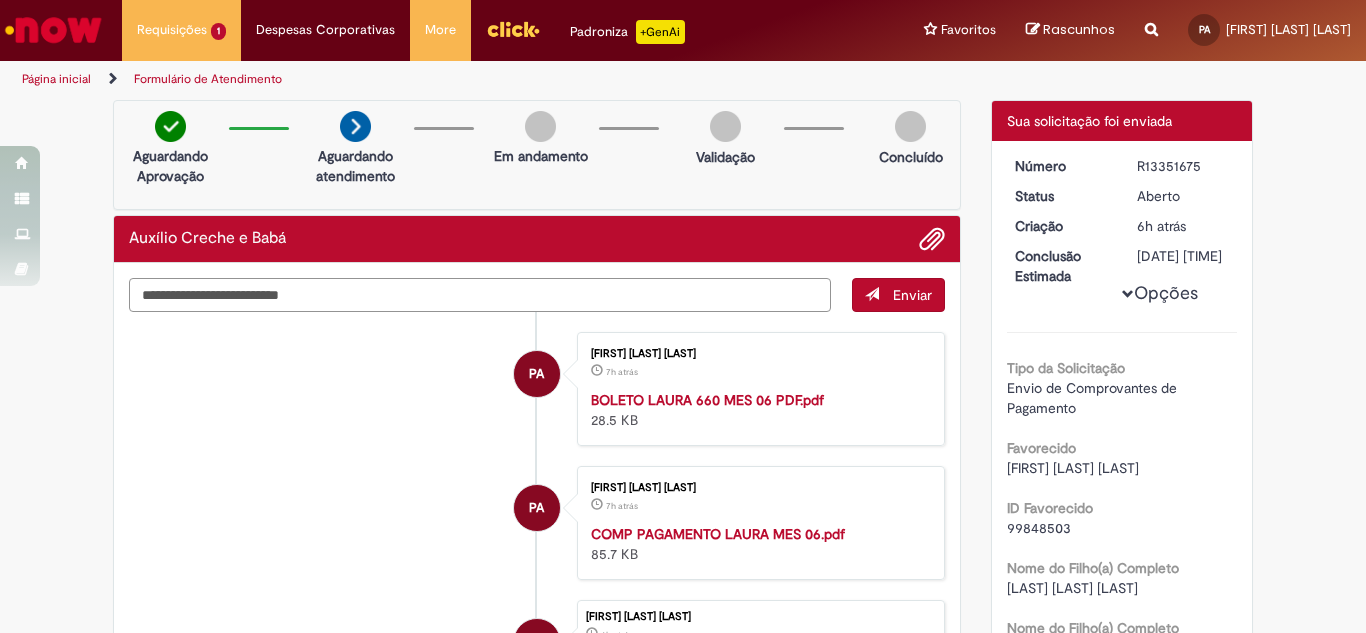 click at bounding box center (480, 295) 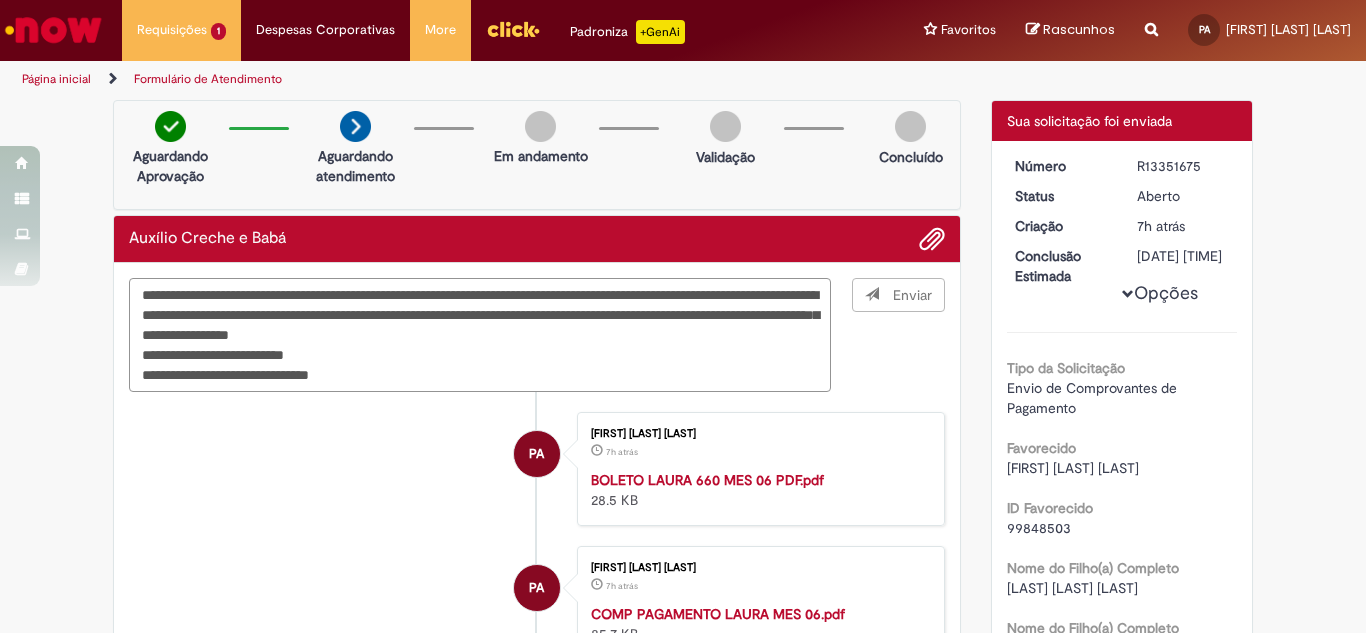 type on "**********" 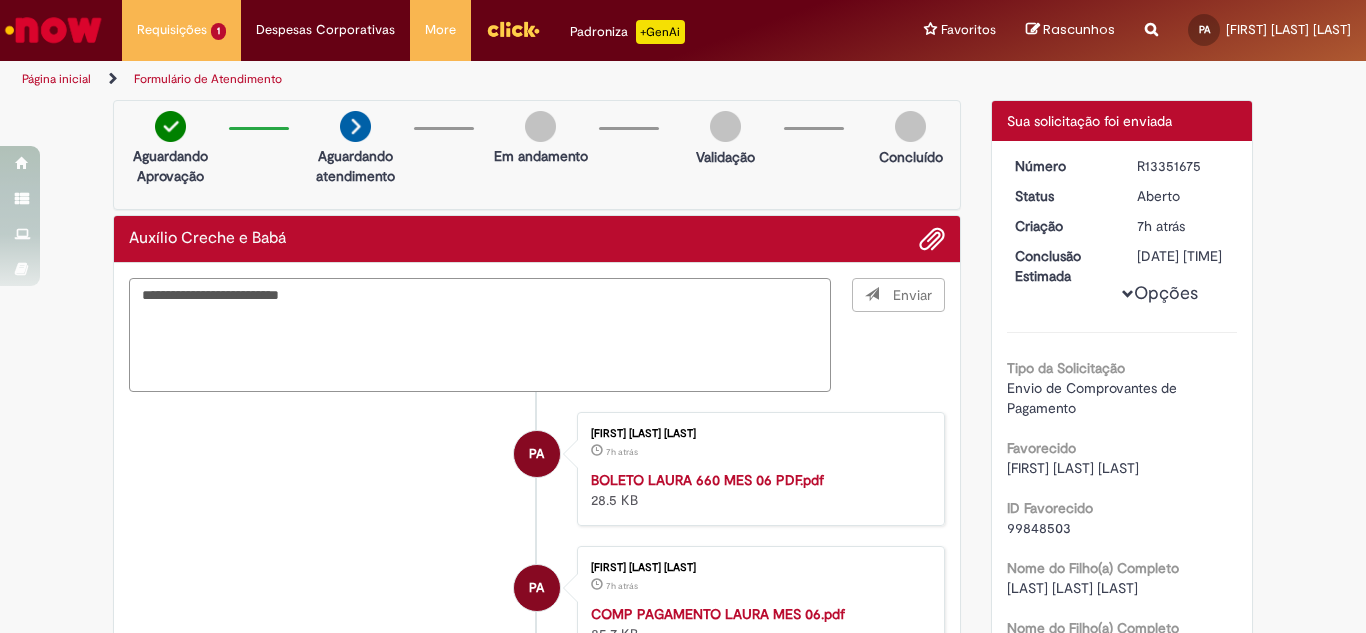 type on "*" 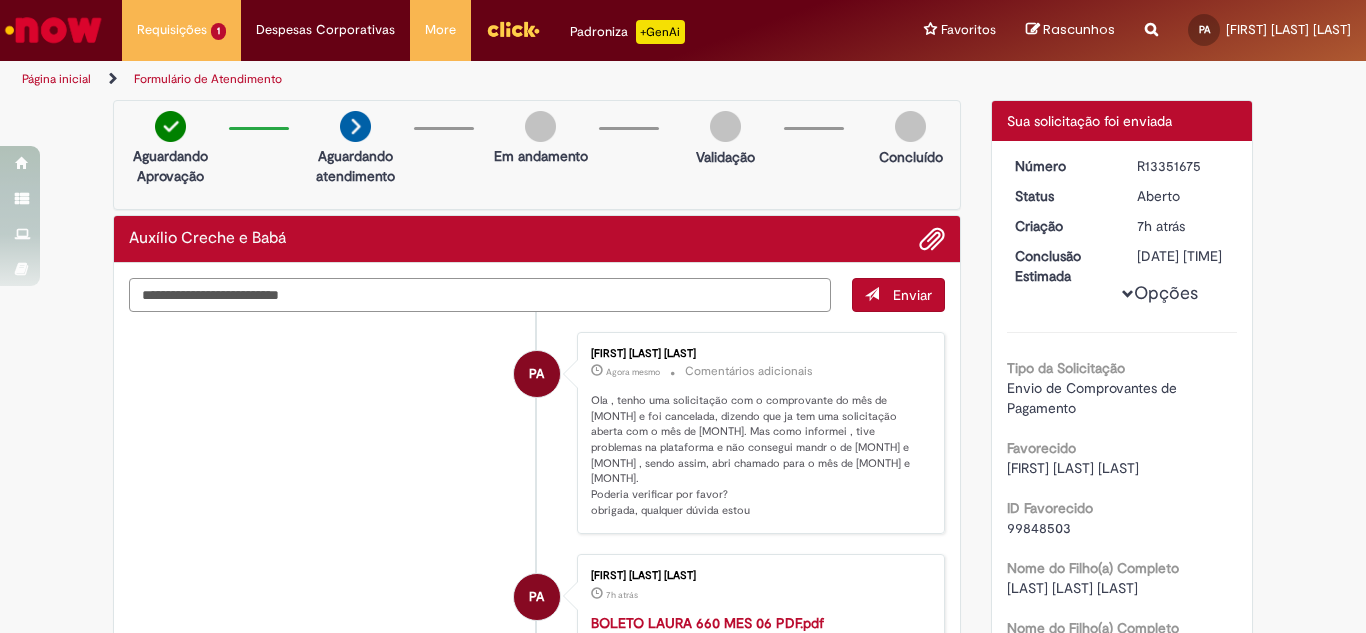 type on "*" 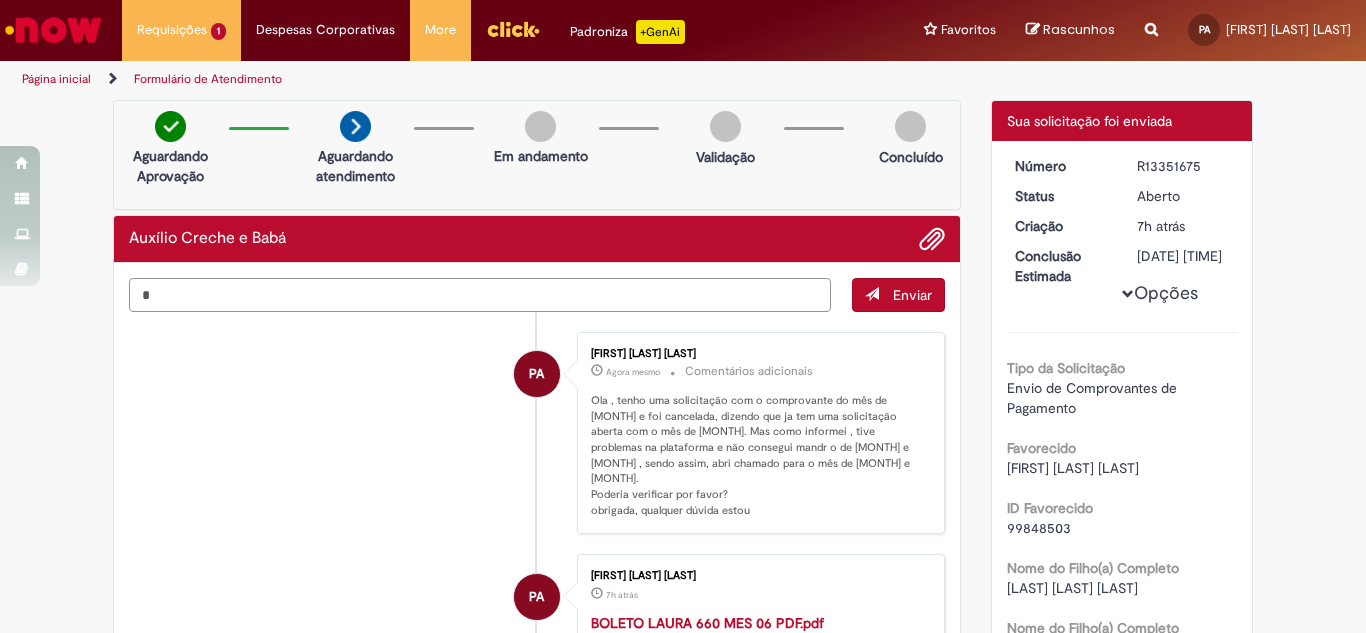 type 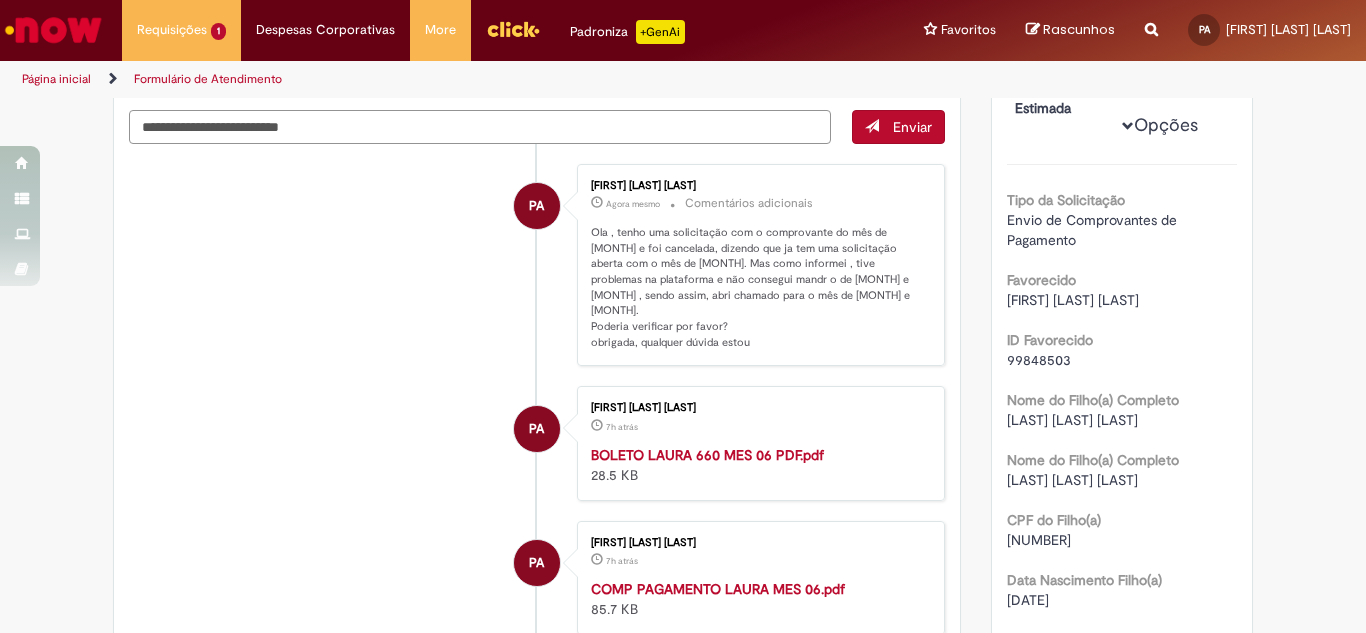 scroll, scrollTop: 167, scrollLeft: 0, axis: vertical 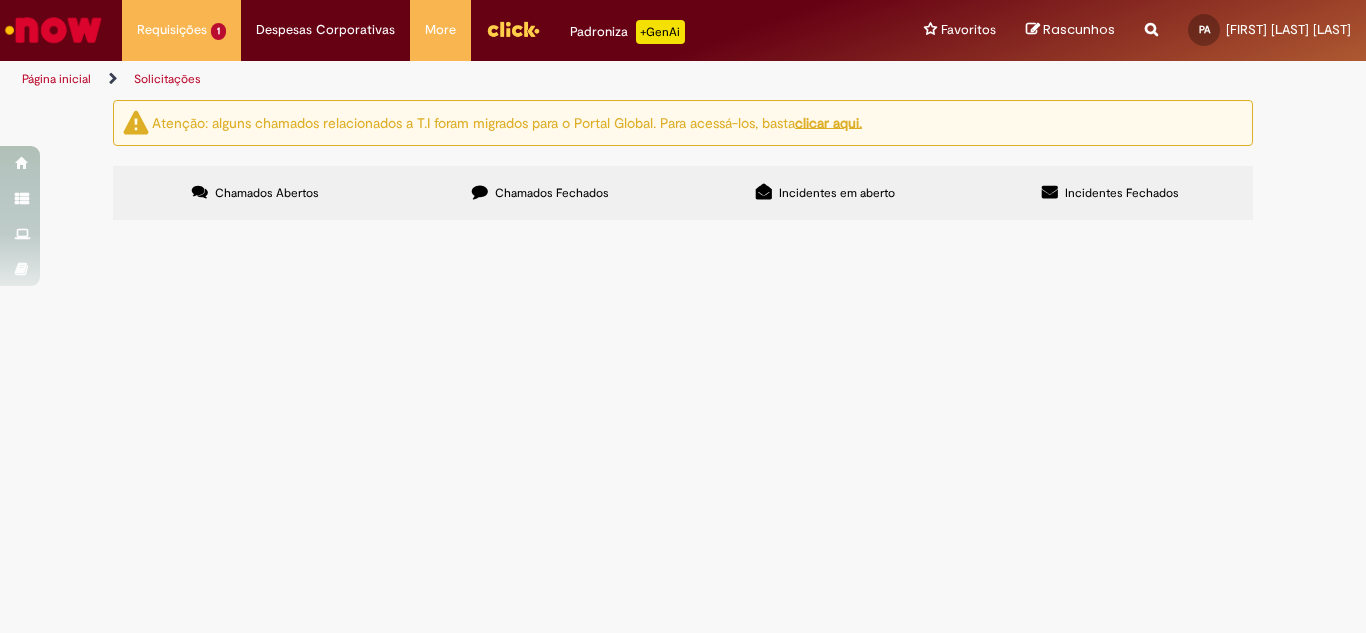 click on "Chamados Fechados" at bounding box center [552, 193] 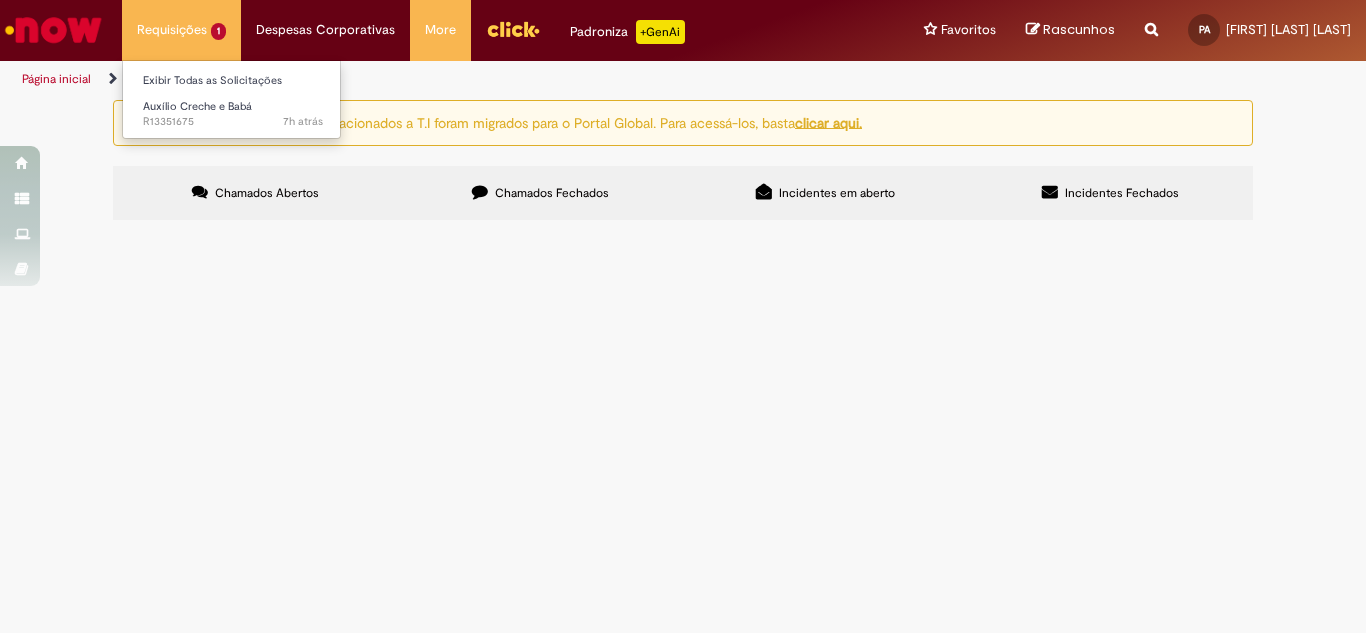 click on "Requisições   1
Exibir Todas as Solicitações
Auxílio Creche e Babá
7h atrás 7 horas atrás  R13351675" at bounding box center [181, 30] 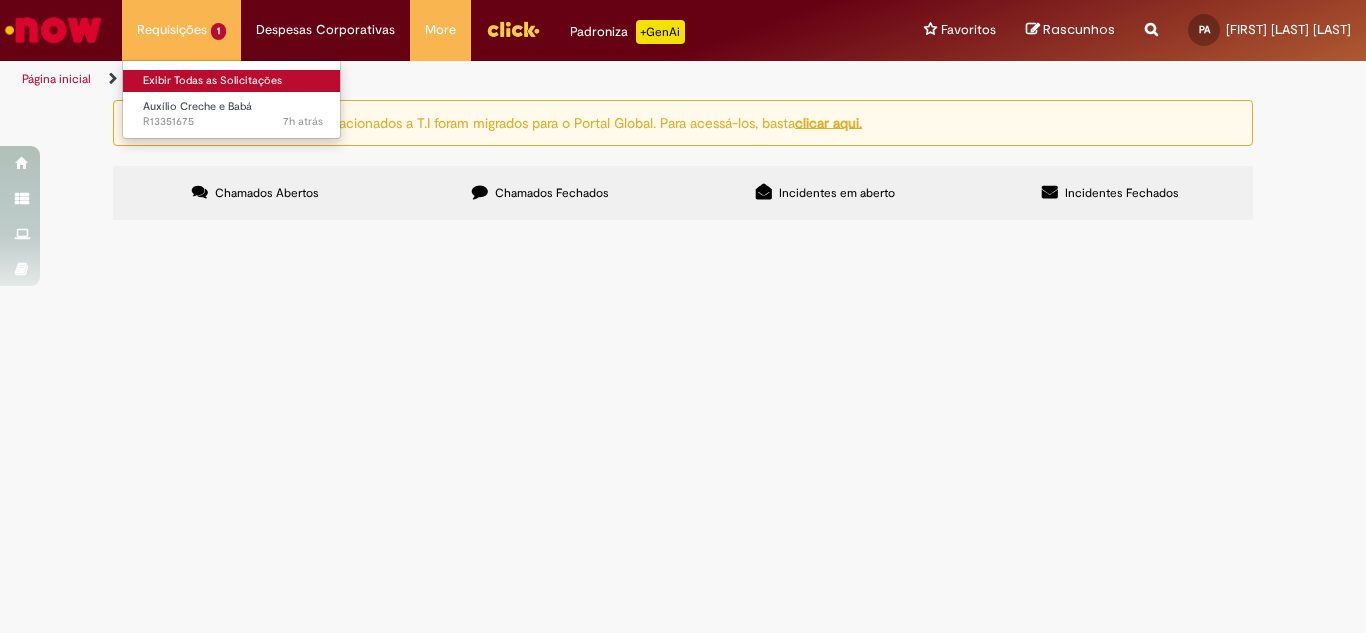 click on "Exibir Todas as Solicitações" at bounding box center (233, 81) 